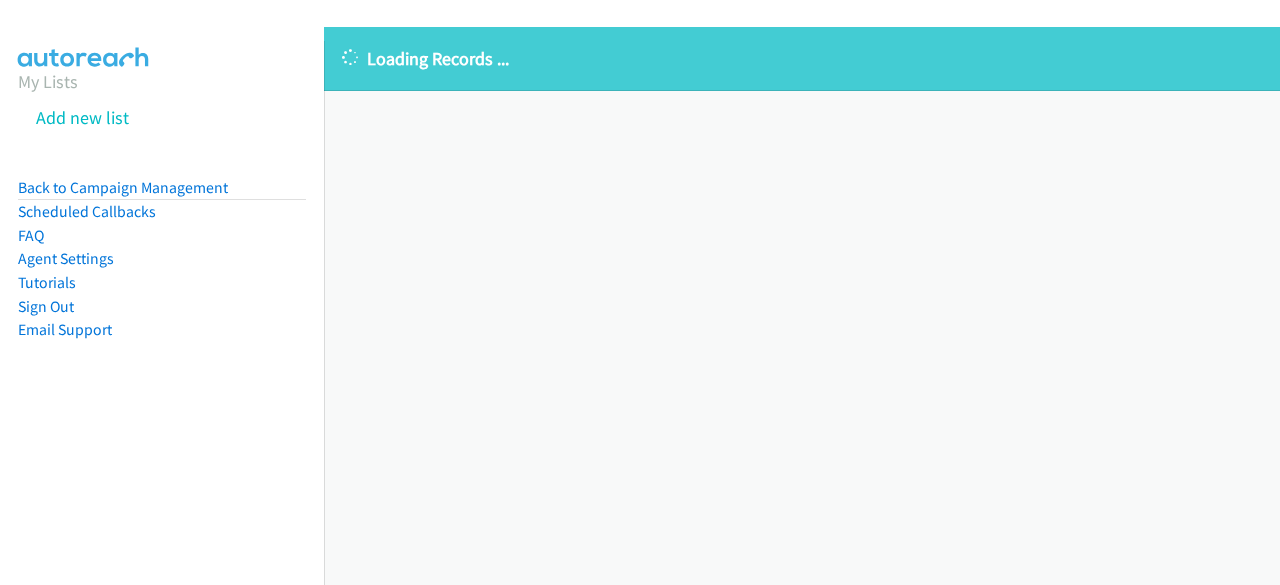 scroll, scrollTop: 0, scrollLeft: 0, axis: both 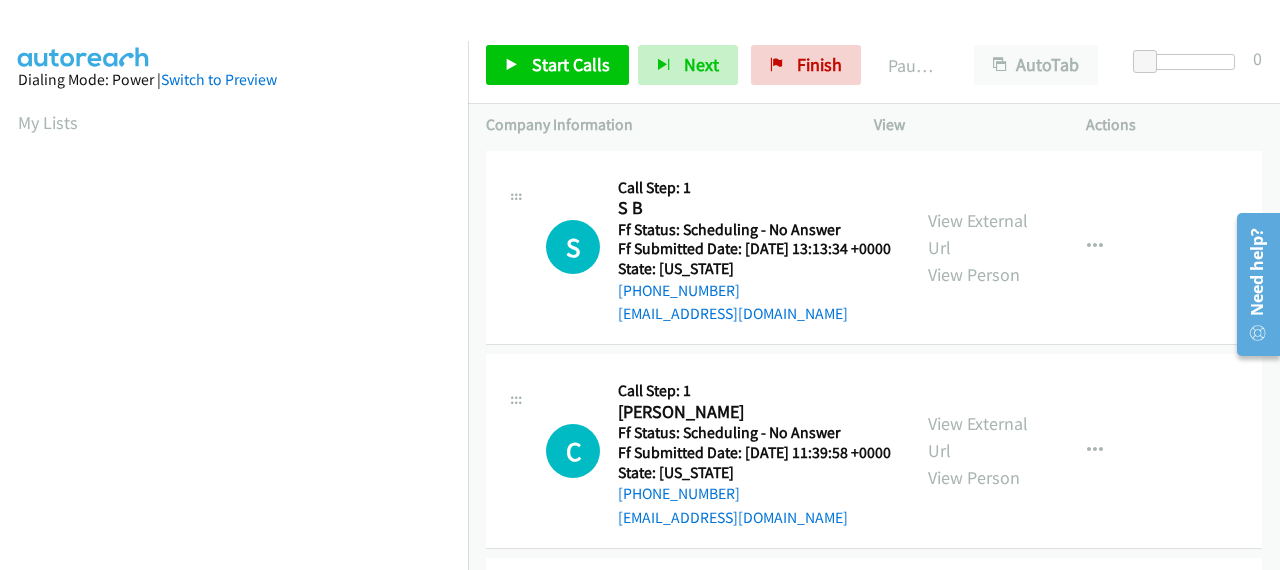 drag, startPoint x: 1131, startPoint y: 63, endPoint x: 1148, endPoint y: 63, distance: 17 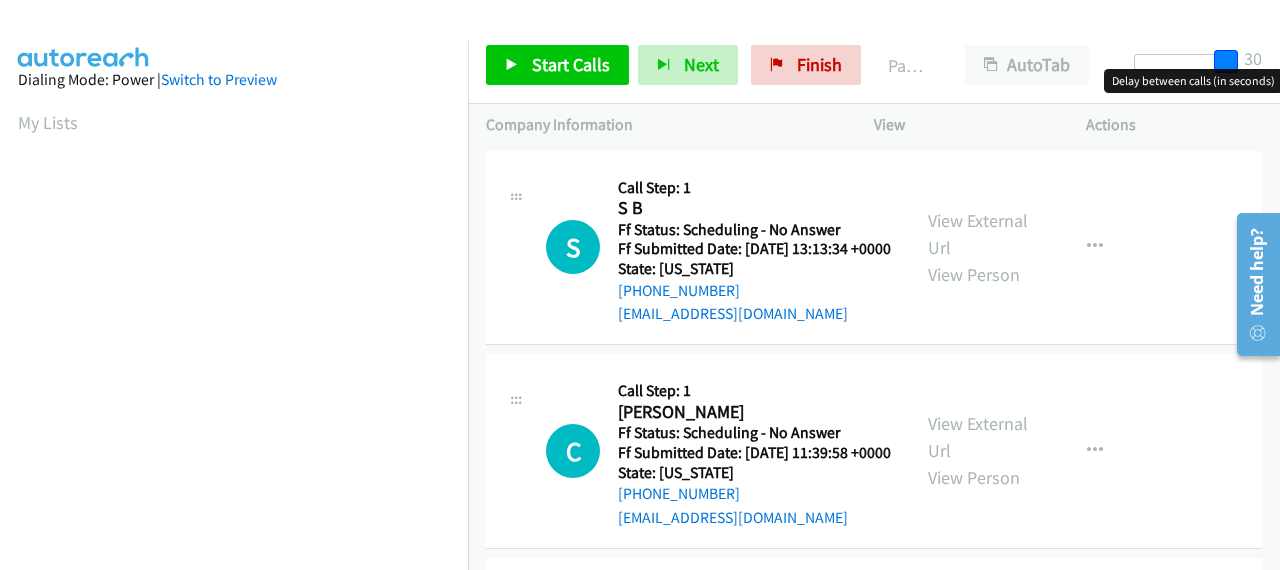drag, startPoint x: 1148, startPoint y: 63, endPoint x: 1276, endPoint y: 60, distance: 128.03516 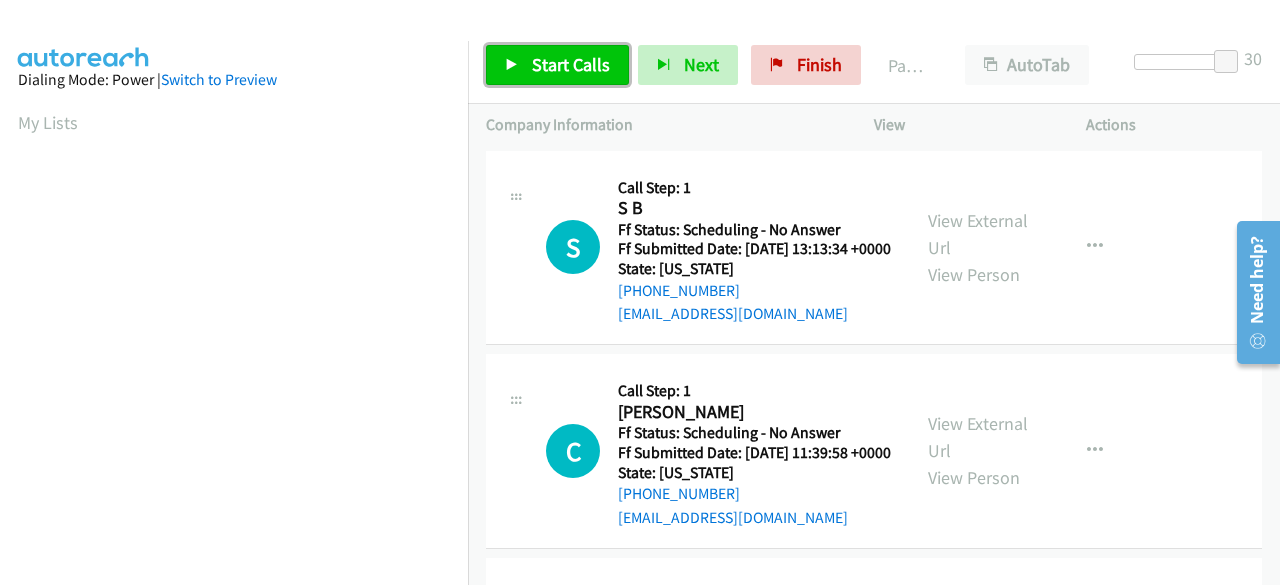 click on "Start Calls" at bounding box center (571, 64) 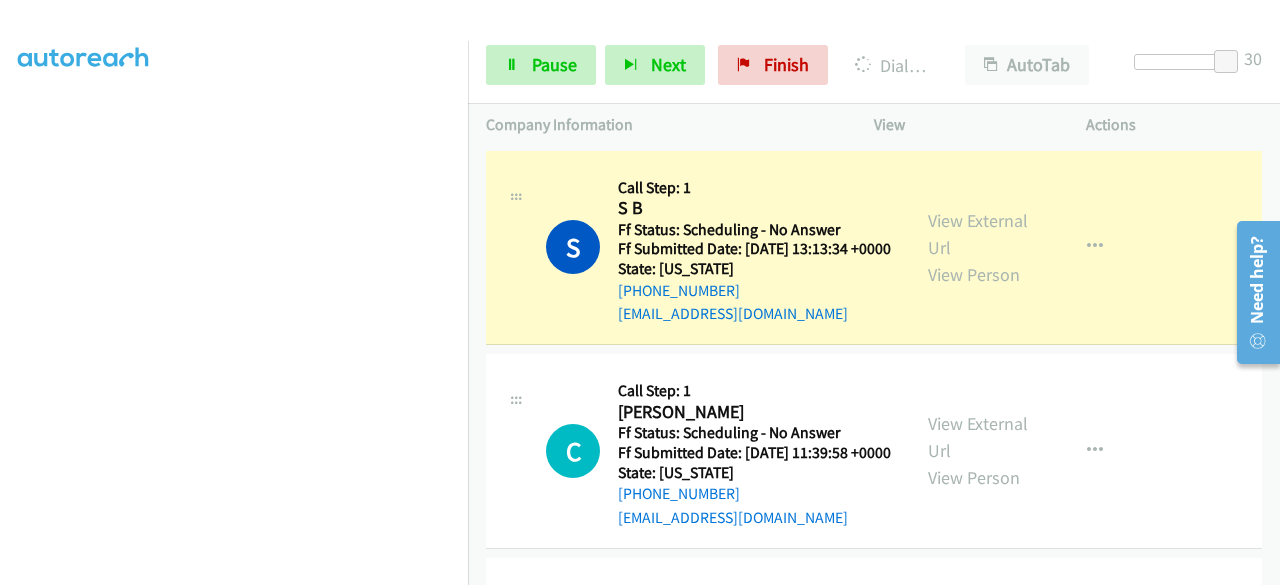 scroll, scrollTop: 500, scrollLeft: 0, axis: vertical 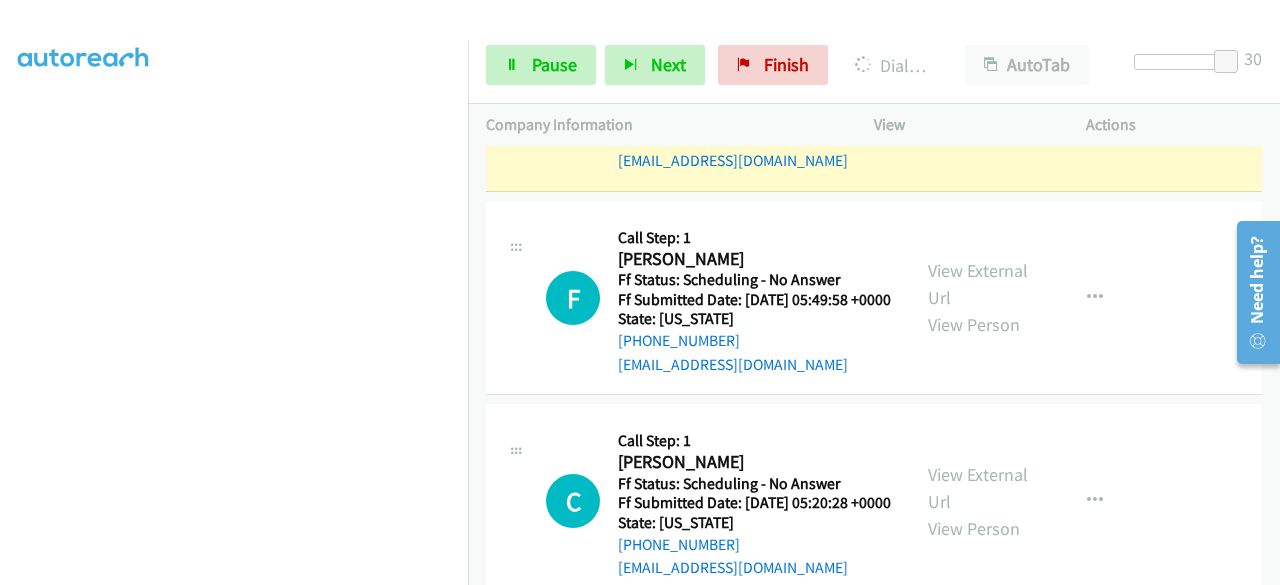 drag, startPoint x: 960, startPoint y: 260, endPoint x: 1004, endPoint y: 276, distance: 46.818798 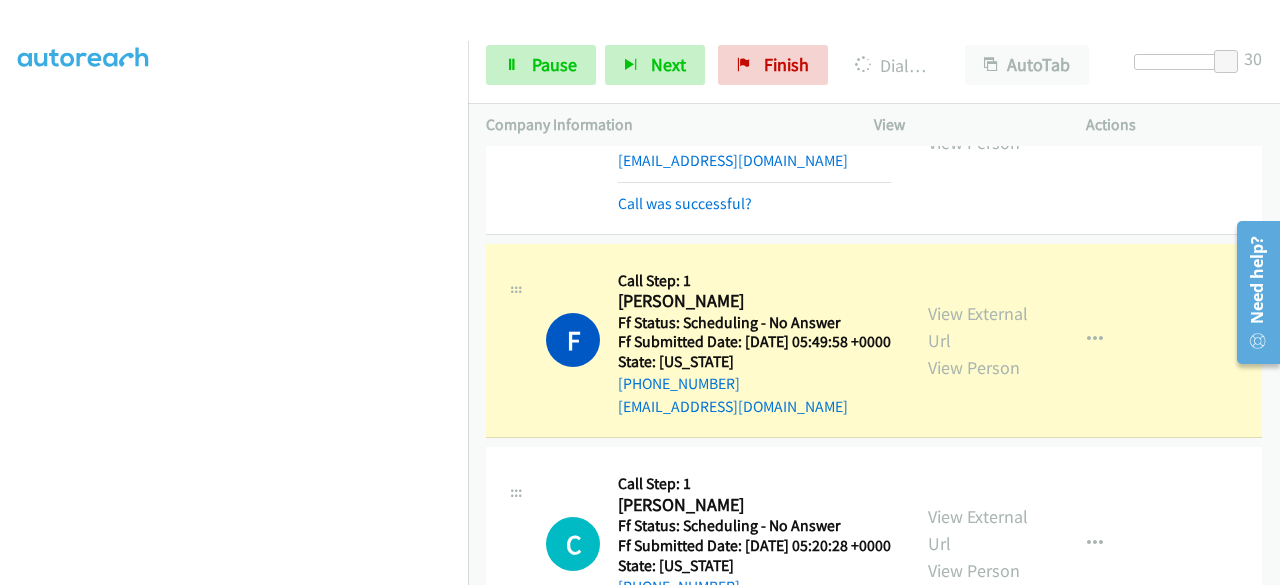 scroll, scrollTop: 3600, scrollLeft: 0, axis: vertical 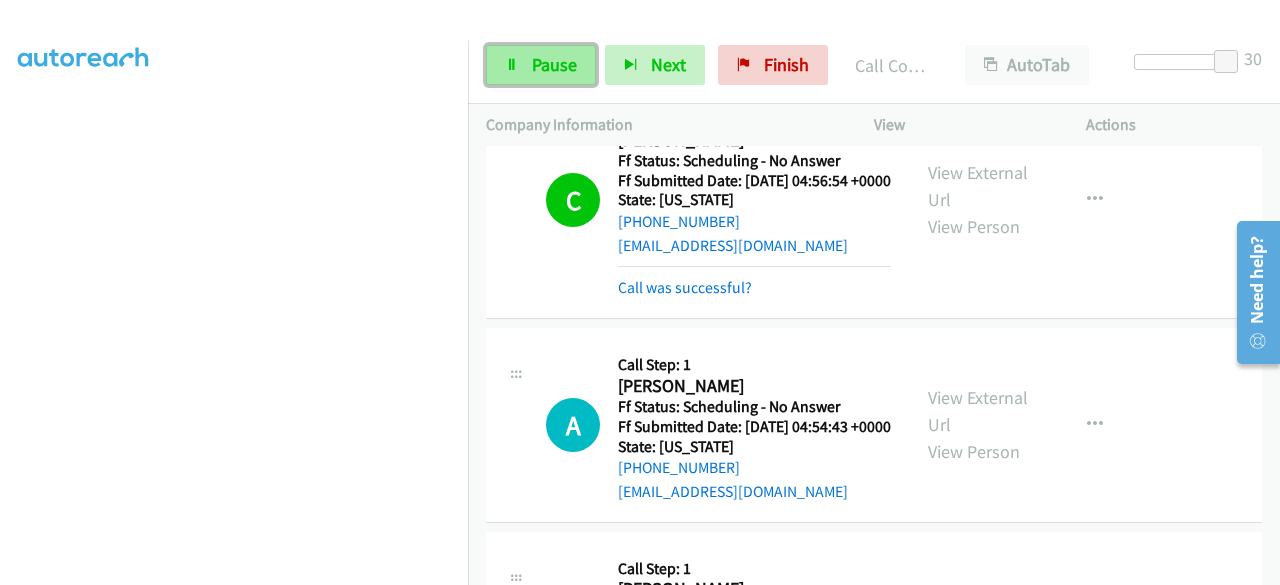 click on "Pause" at bounding box center [554, 64] 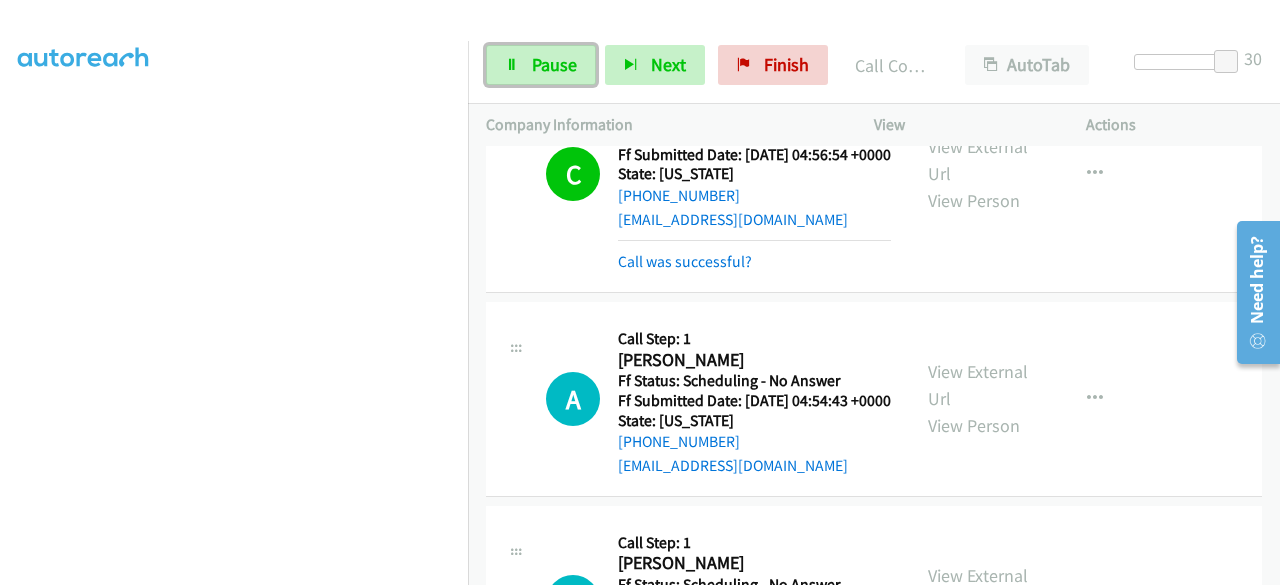 scroll, scrollTop: 4400, scrollLeft: 0, axis: vertical 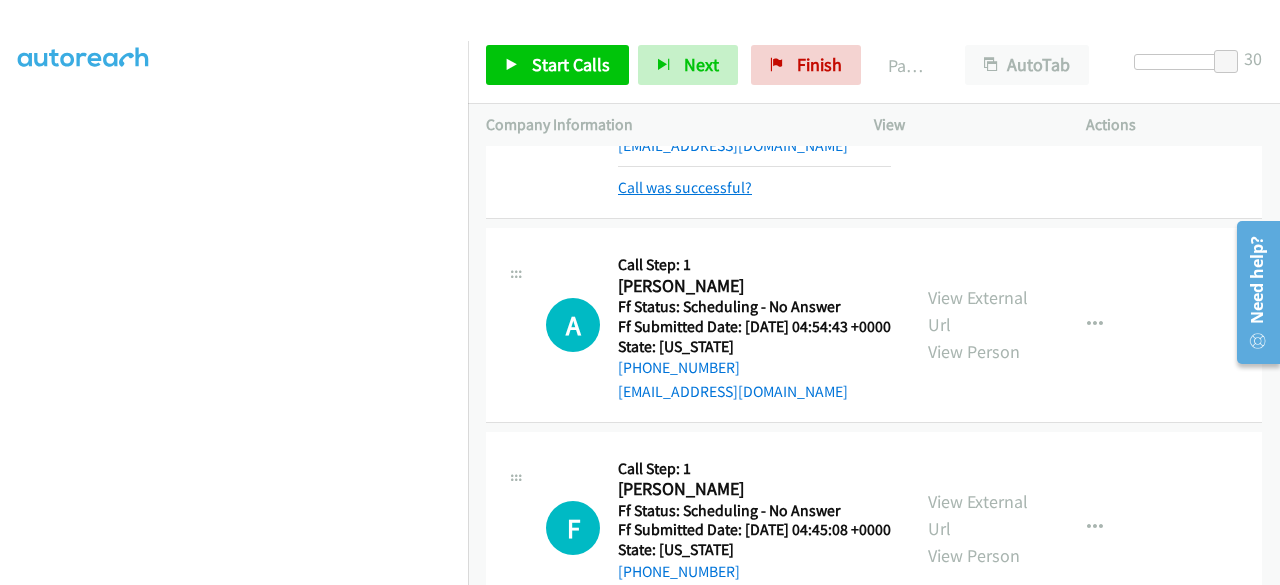 click on "Call was successful?" at bounding box center (685, 187) 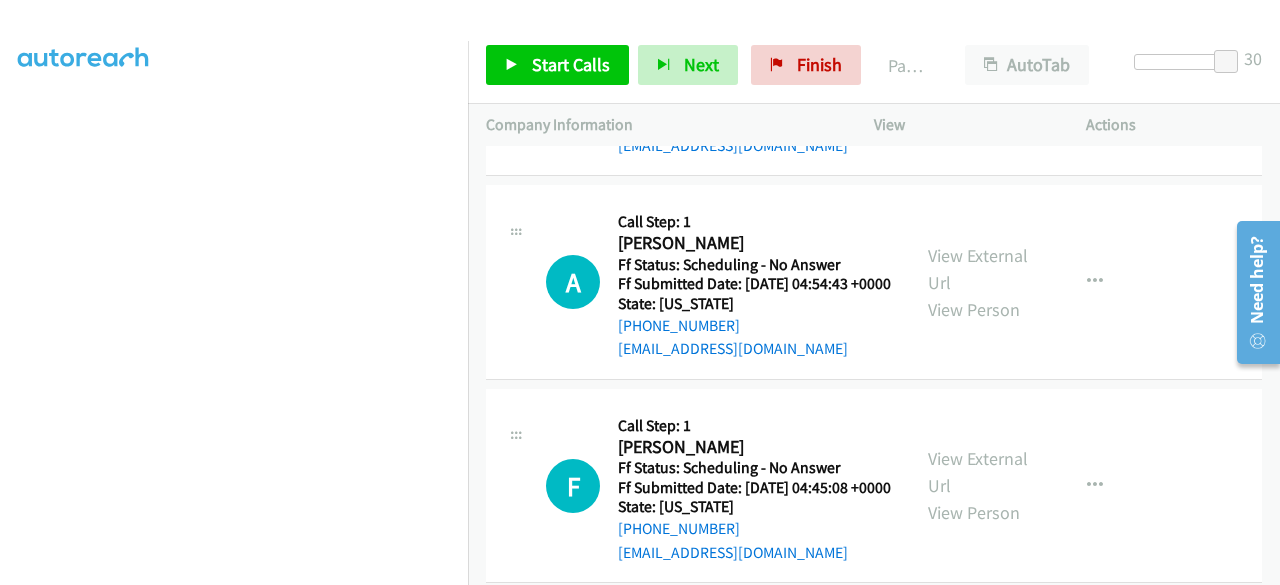 scroll, scrollTop: 4600, scrollLeft: 0, axis: vertical 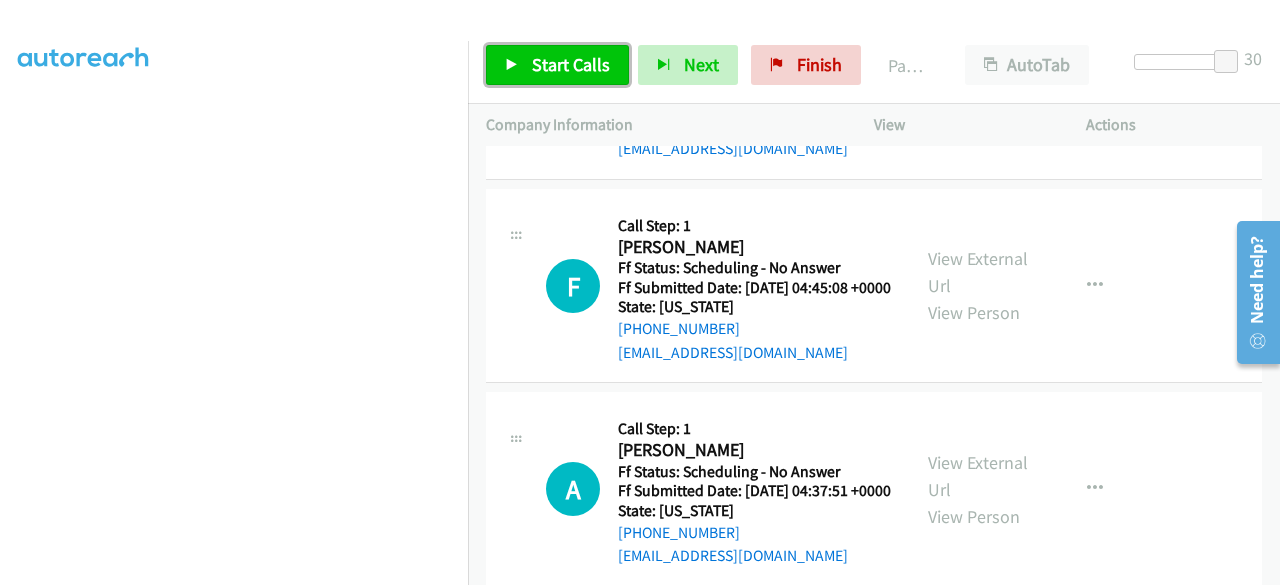 click on "Start Calls" at bounding box center (557, 65) 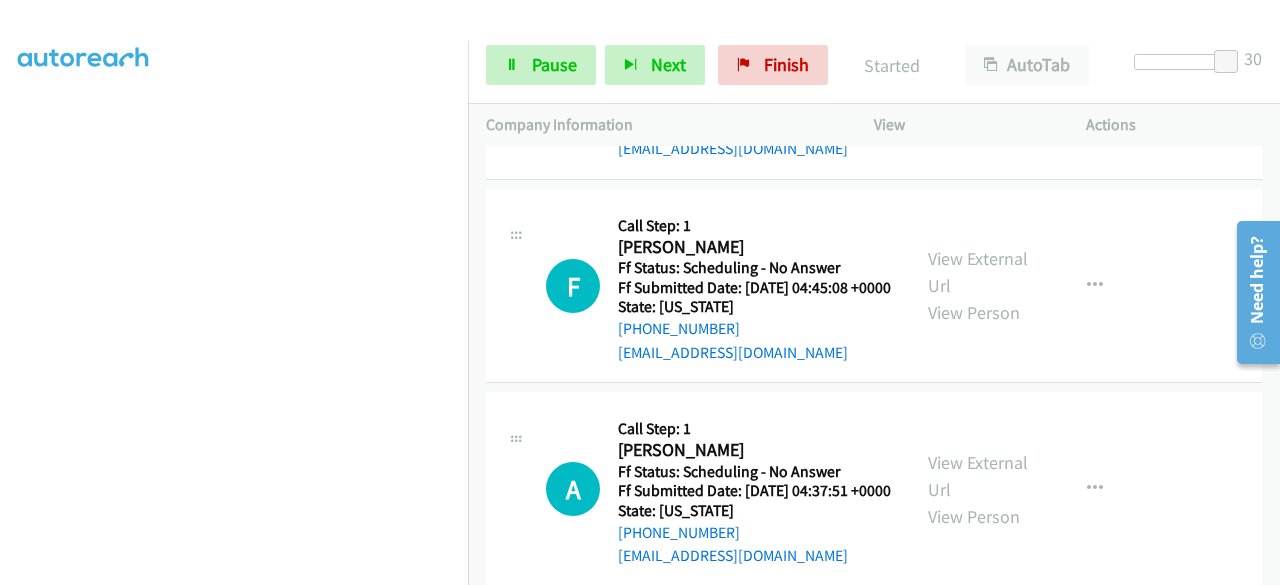click on "State: [US_STATE]" at bounding box center (754, -100) 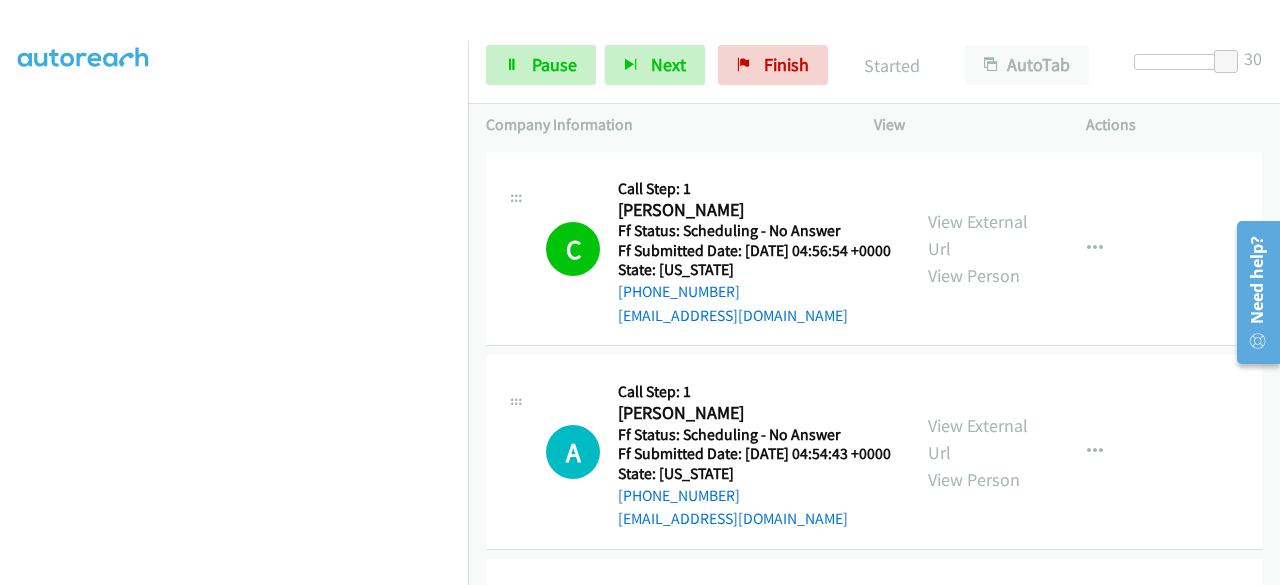 scroll, scrollTop: 4200, scrollLeft: 0, axis: vertical 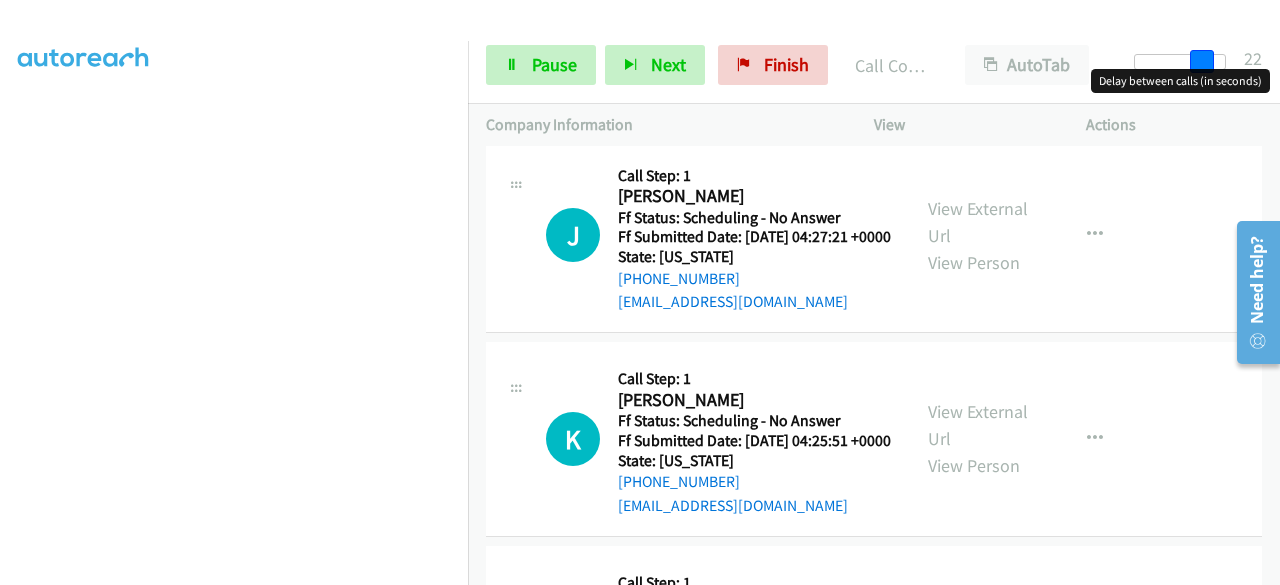 drag, startPoint x: 1222, startPoint y: 61, endPoint x: 1180, endPoint y: 80, distance: 46.09772 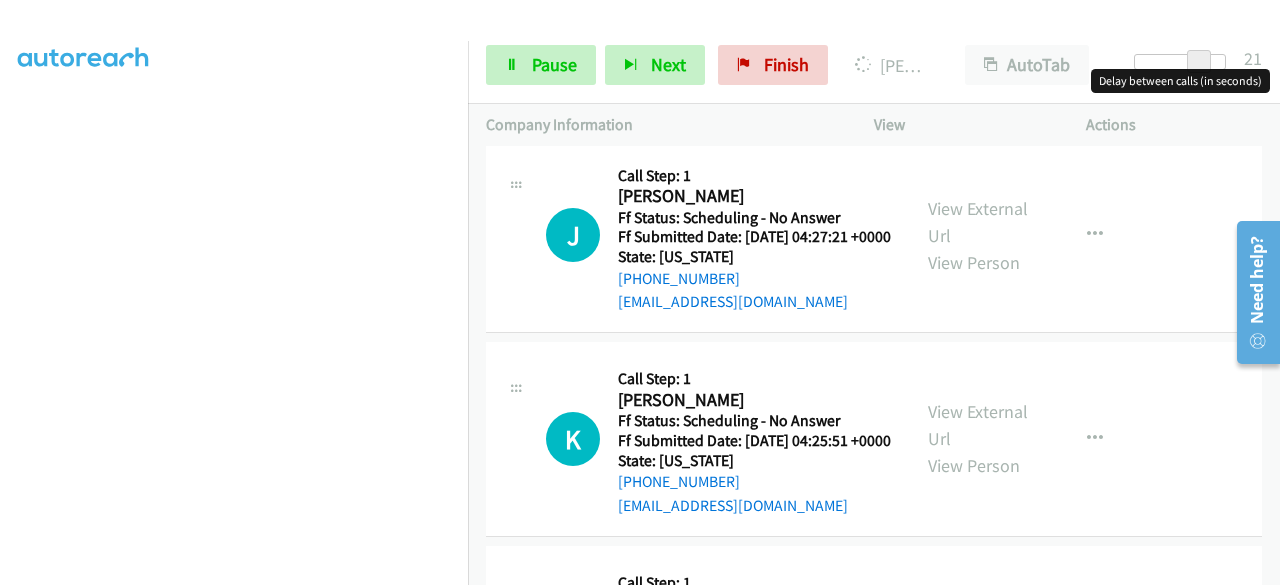 scroll, scrollTop: 5300, scrollLeft: 0, axis: vertical 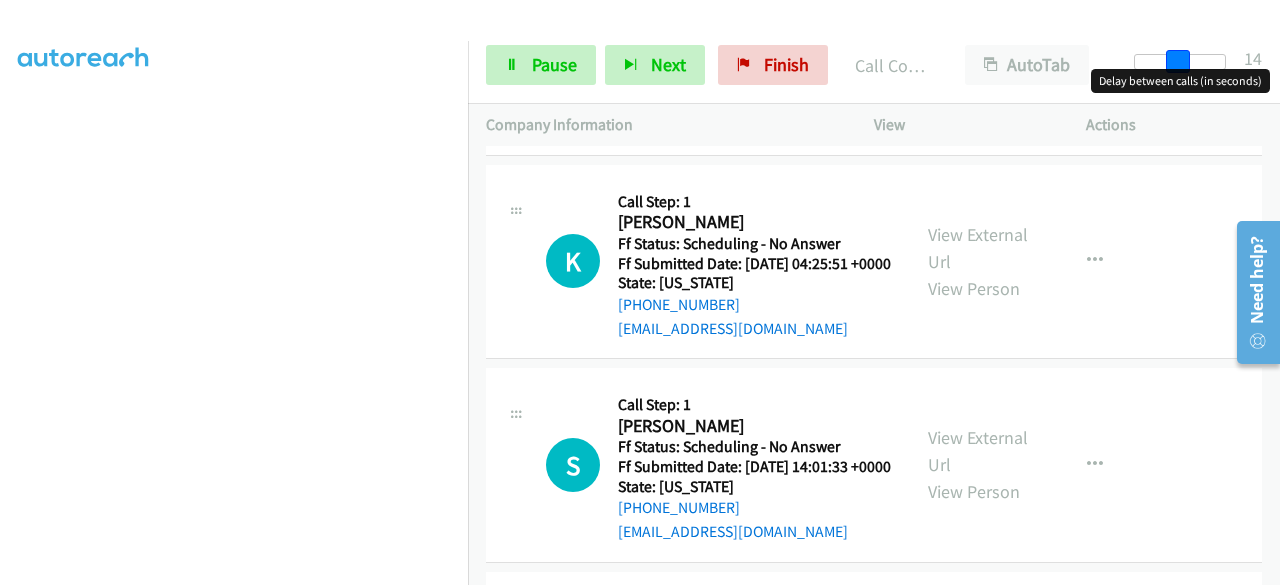 drag, startPoint x: 1201, startPoint y: 58, endPoint x: 1180, endPoint y: 58, distance: 21 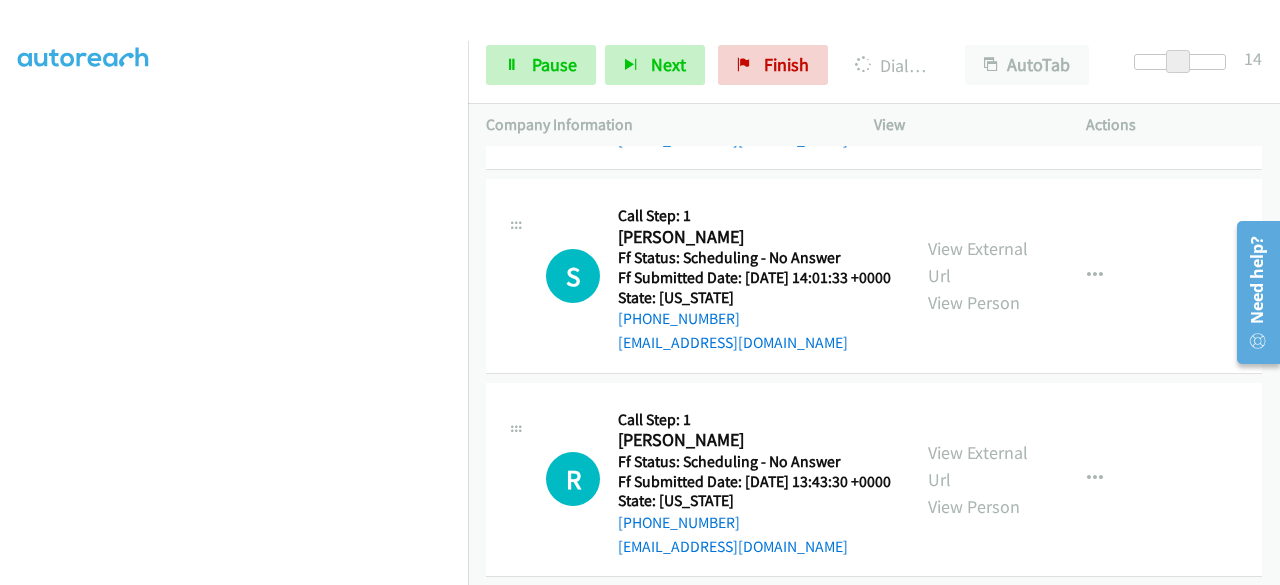 scroll, scrollTop: 5520, scrollLeft: 0, axis: vertical 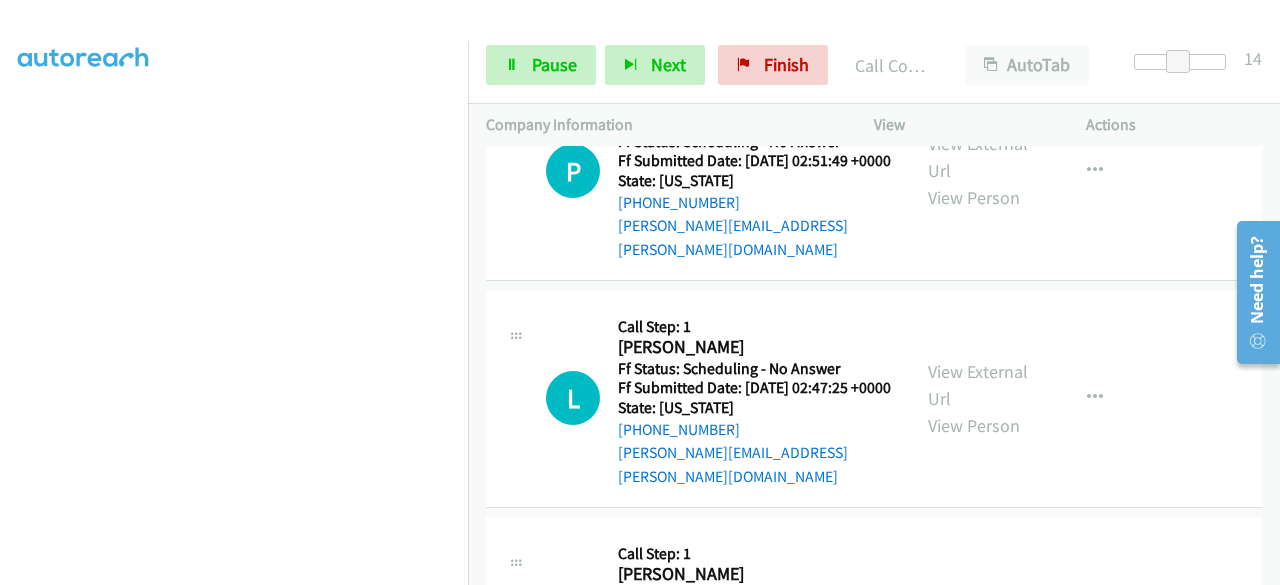 click on "View External Url" at bounding box center (978, -70) 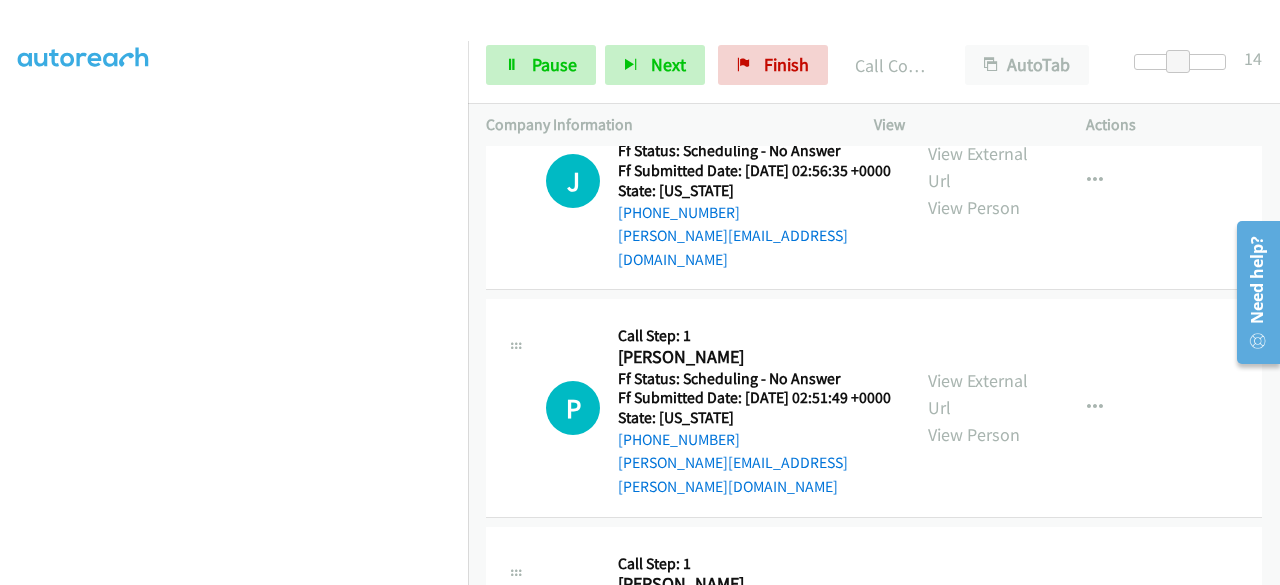 scroll, scrollTop: 6642, scrollLeft: 0, axis: vertical 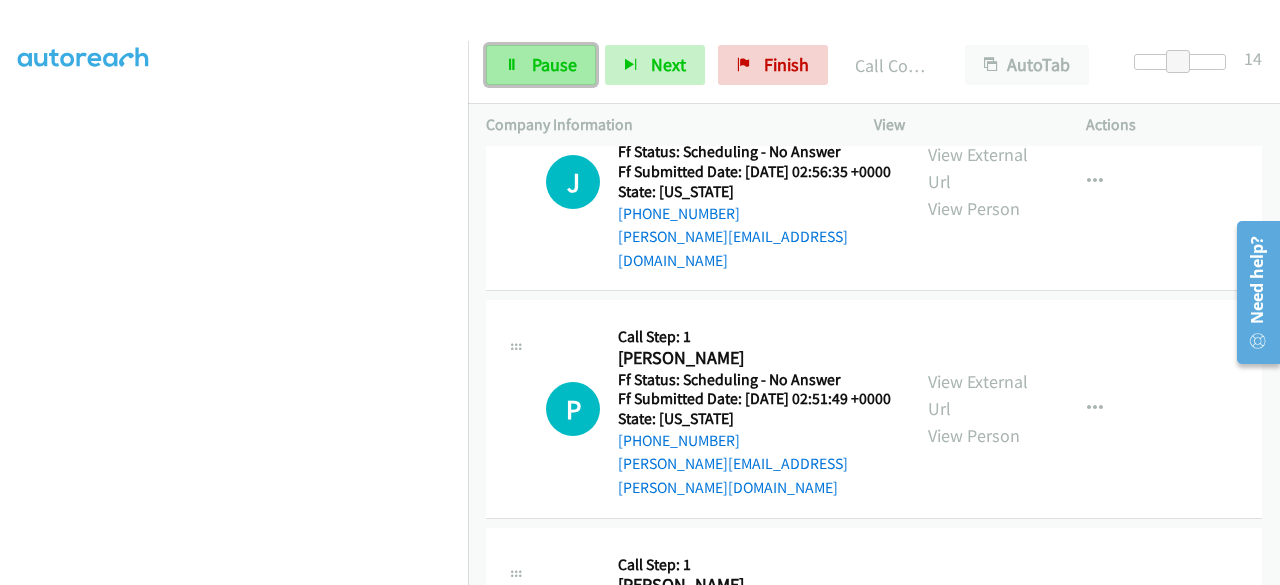 click on "Pause" at bounding box center [554, 64] 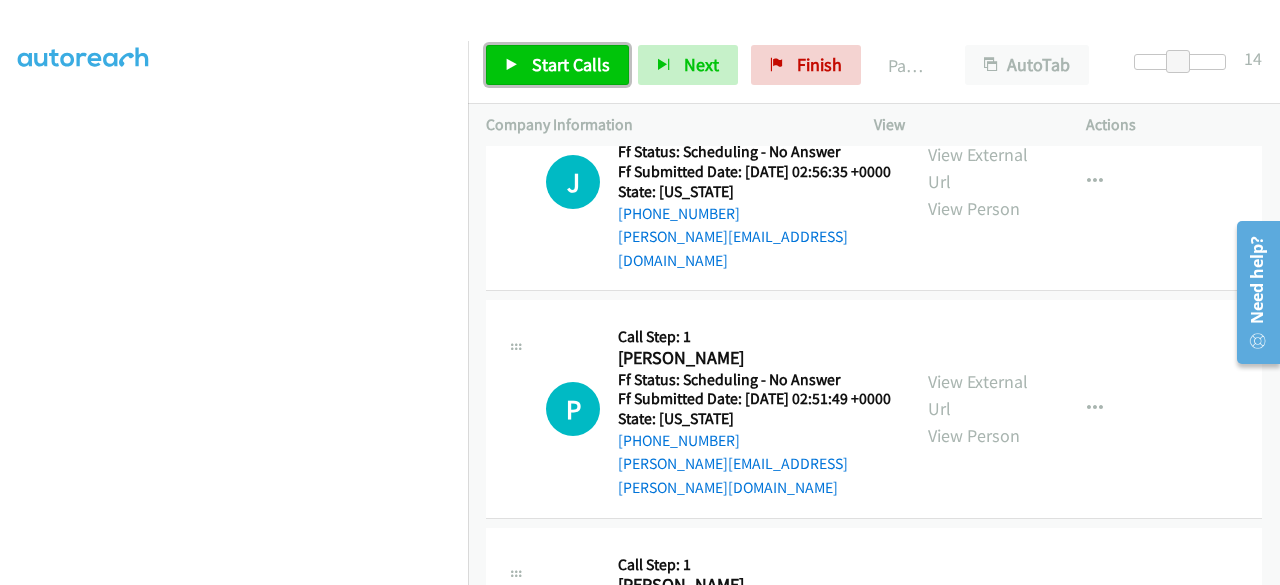 click on "Start Calls" at bounding box center [571, 64] 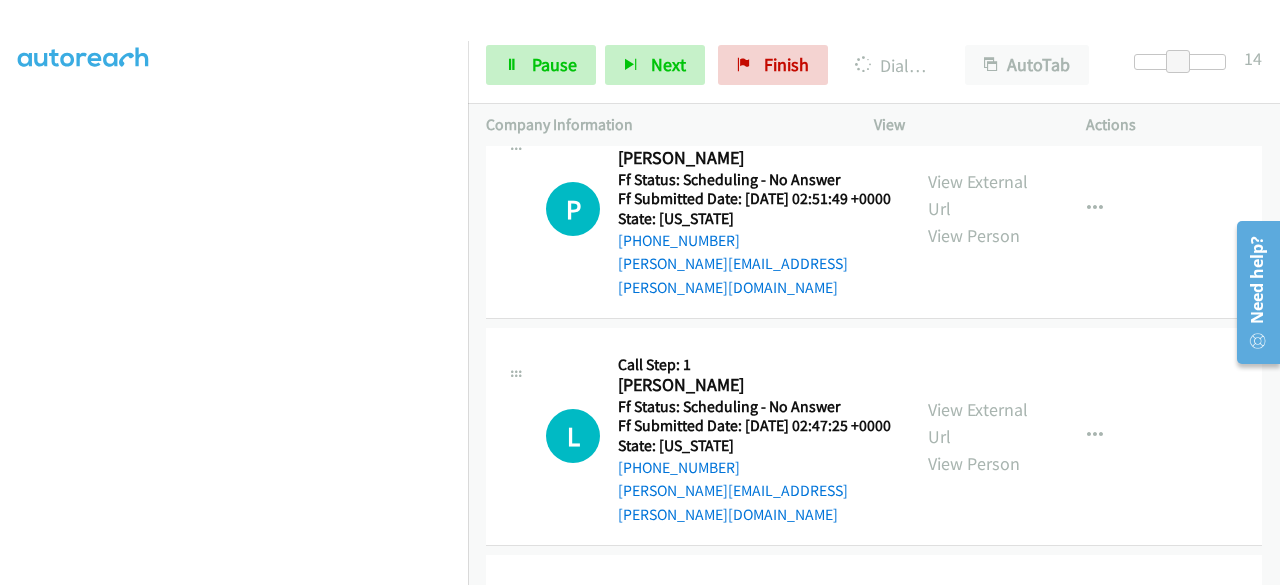 scroll, scrollTop: 7042, scrollLeft: 0, axis: vertical 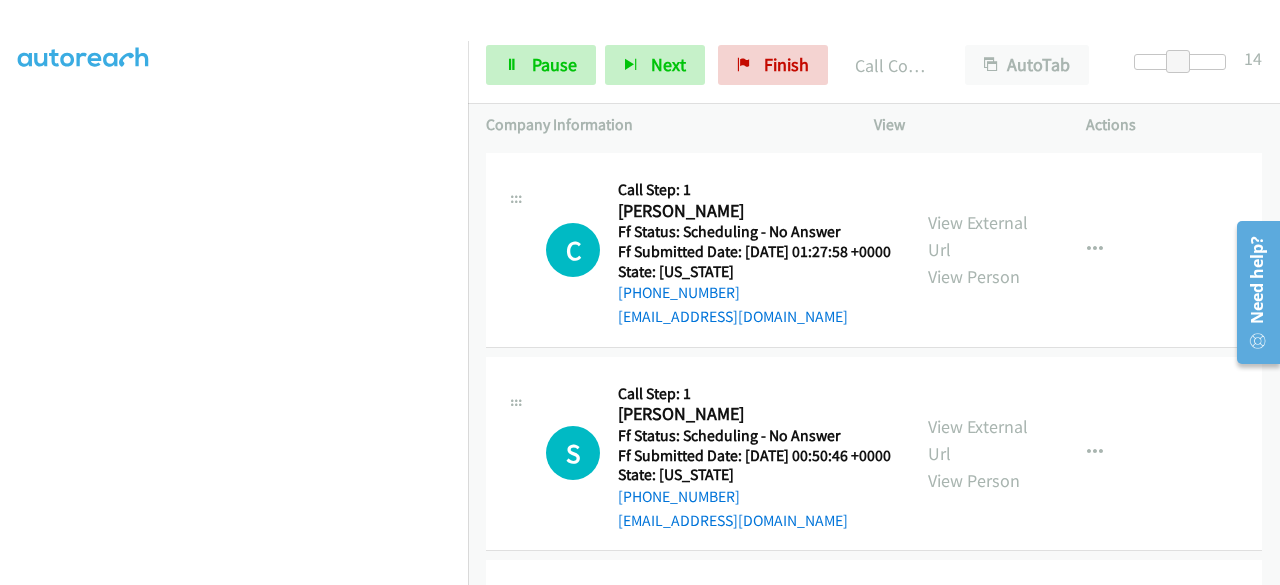 drag, startPoint x: 941, startPoint y: 261, endPoint x: 1005, endPoint y: 289, distance: 69.856995 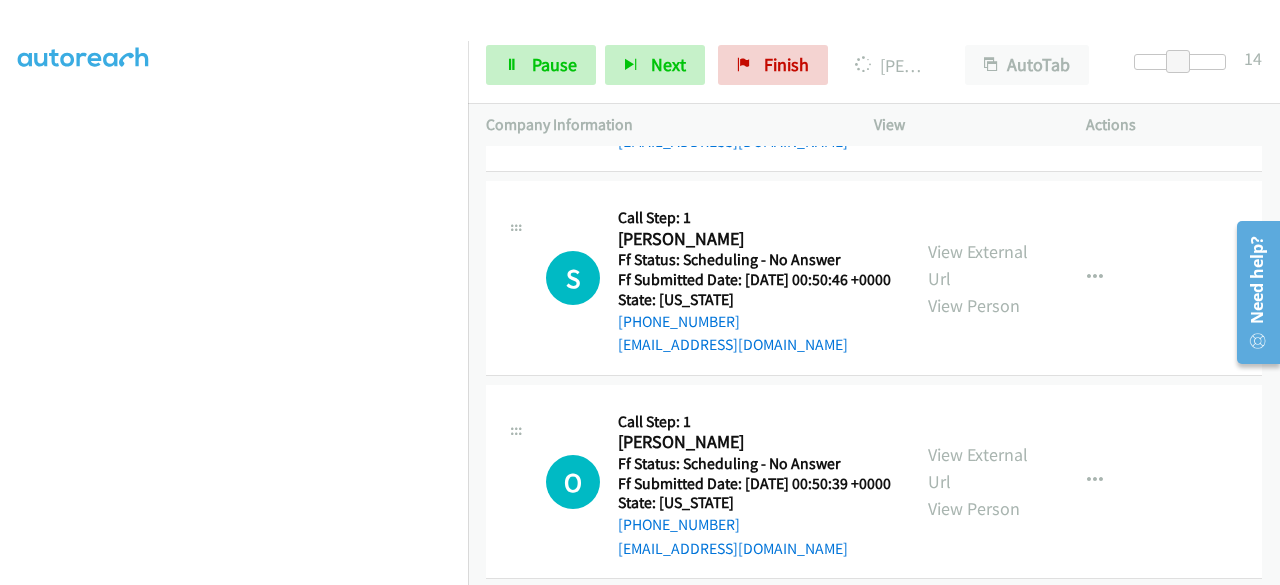 scroll, scrollTop: 8864, scrollLeft: 0, axis: vertical 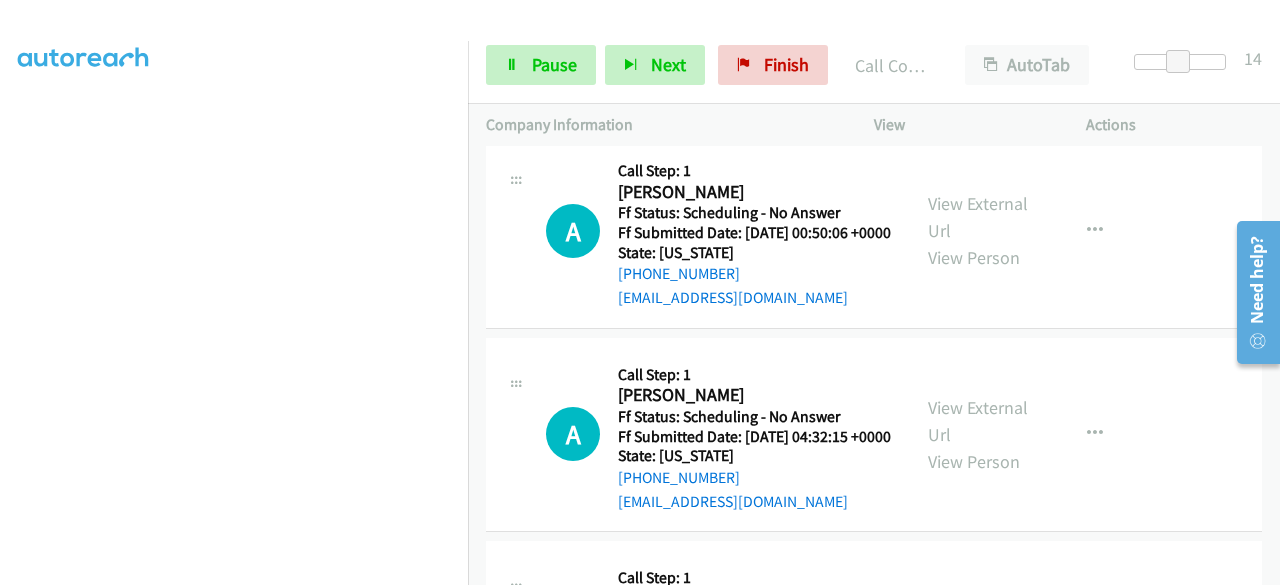 click on "View External Url
View Person
View External Url
Email
Schedule/Manage Callback
Skip Call
Add to do not call list" at bounding box center [1025, -197] 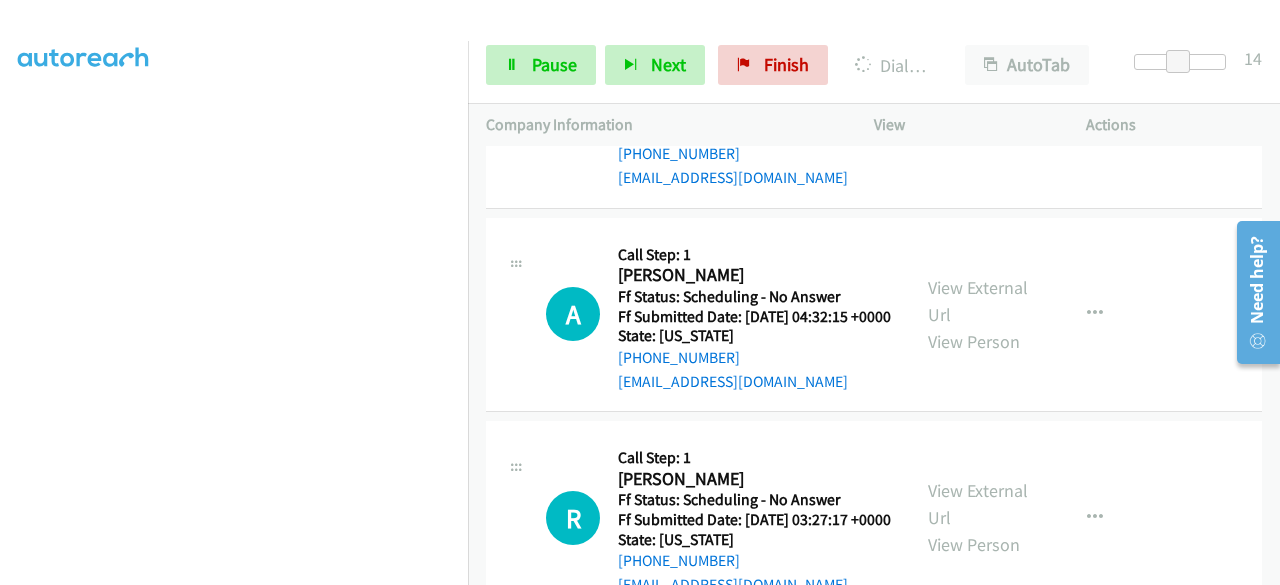 scroll, scrollTop: 9564, scrollLeft: 0, axis: vertical 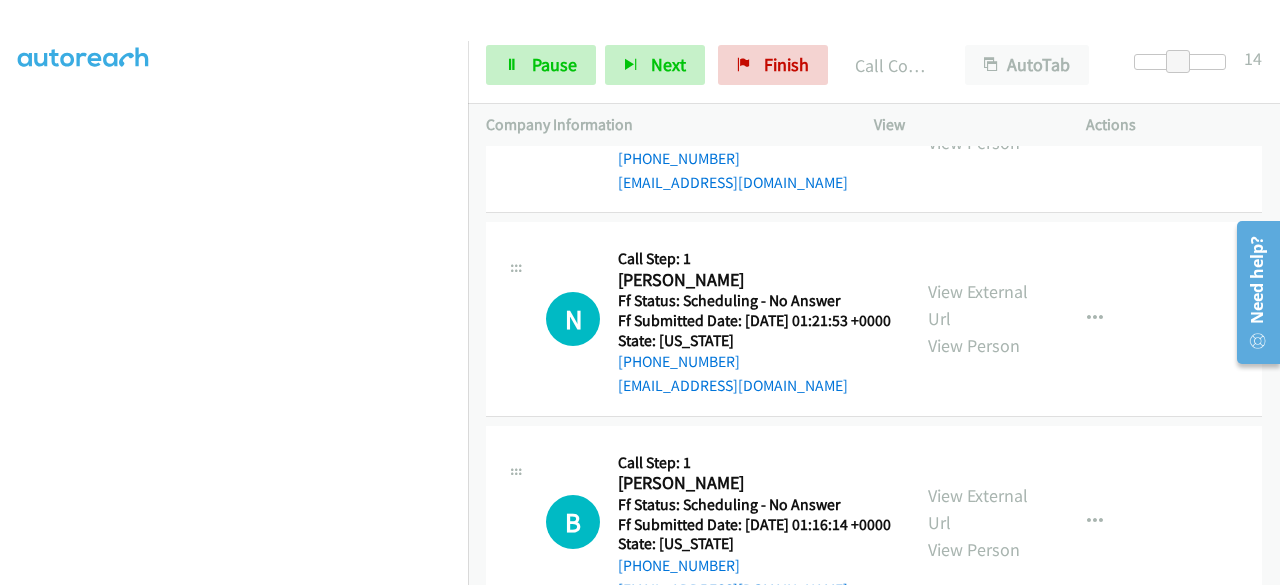 click on "Call was successful?" at bounding box center [685, -225] 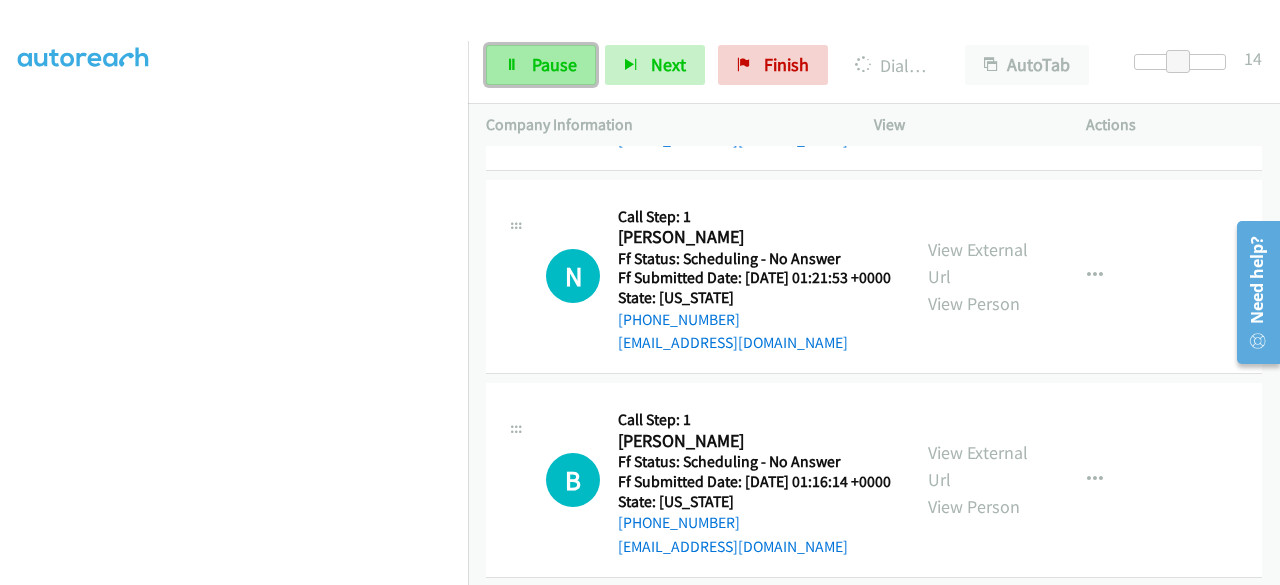 click on "Pause" at bounding box center [554, 64] 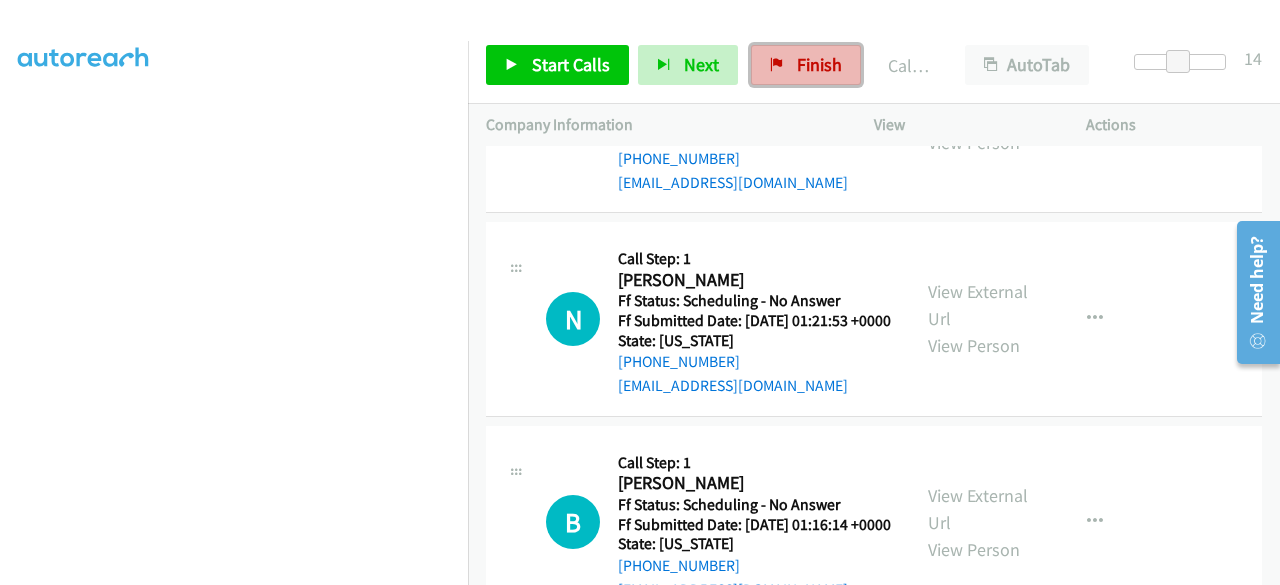 click on "Finish" at bounding box center (819, 64) 